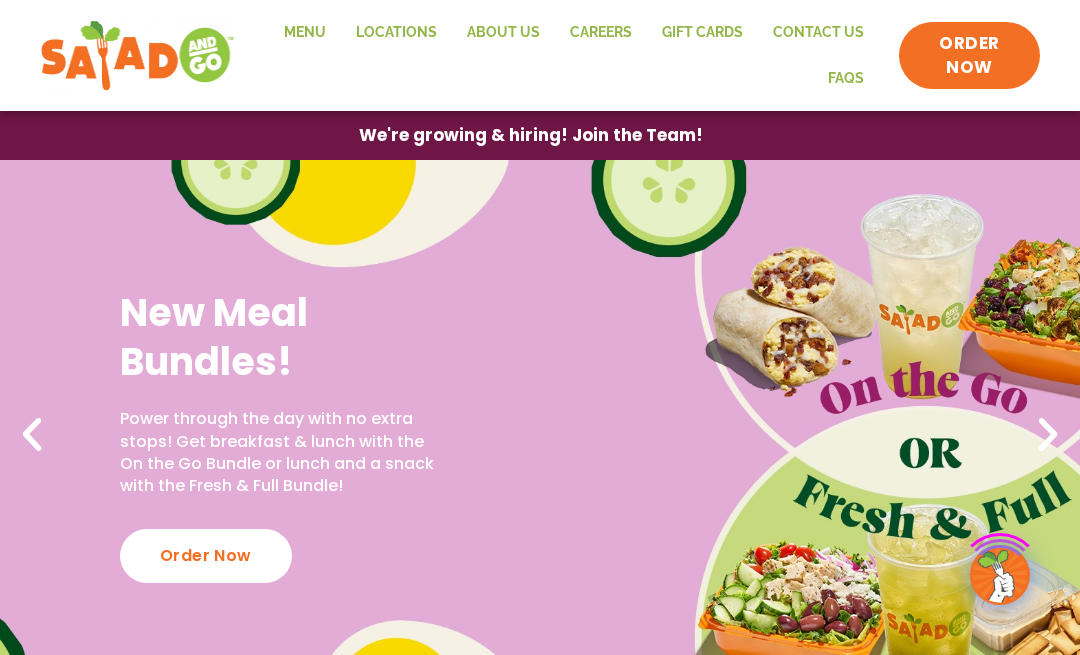 scroll, scrollTop: 0, scrollLeft: 0, axis: both 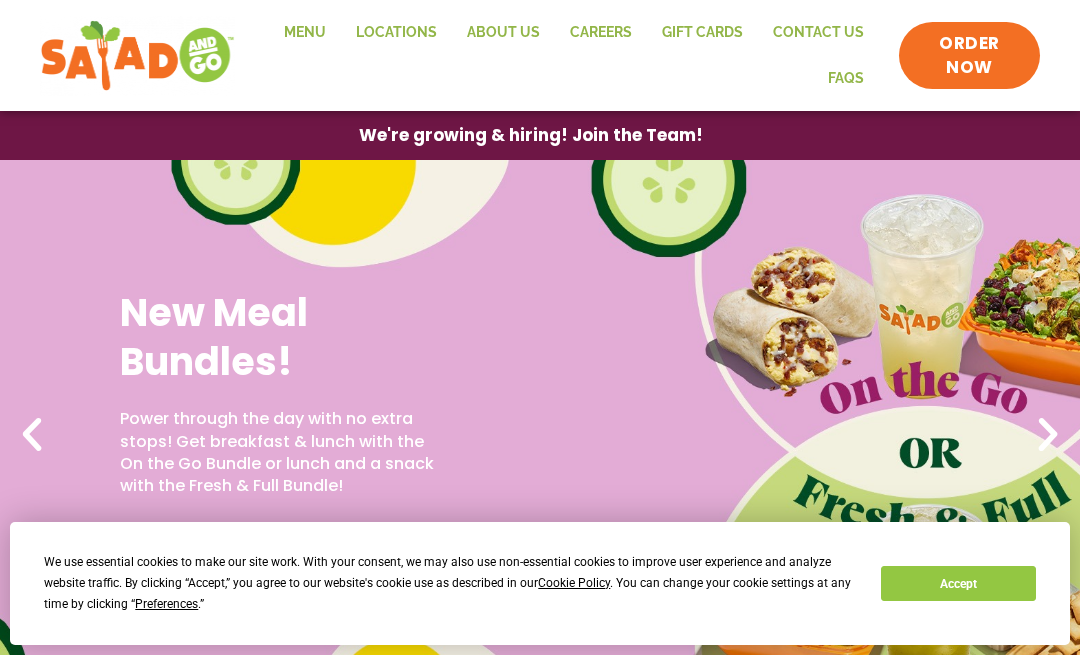 click on "Menu" 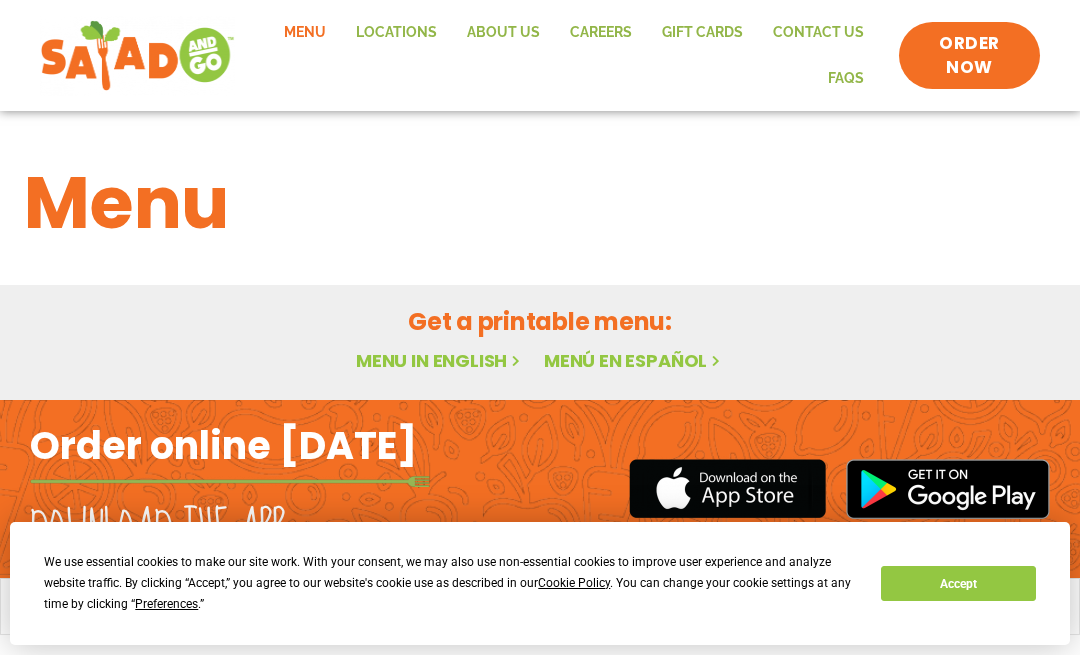 scroll, scrollTop: 0, scrollLeft: 0, axis: both 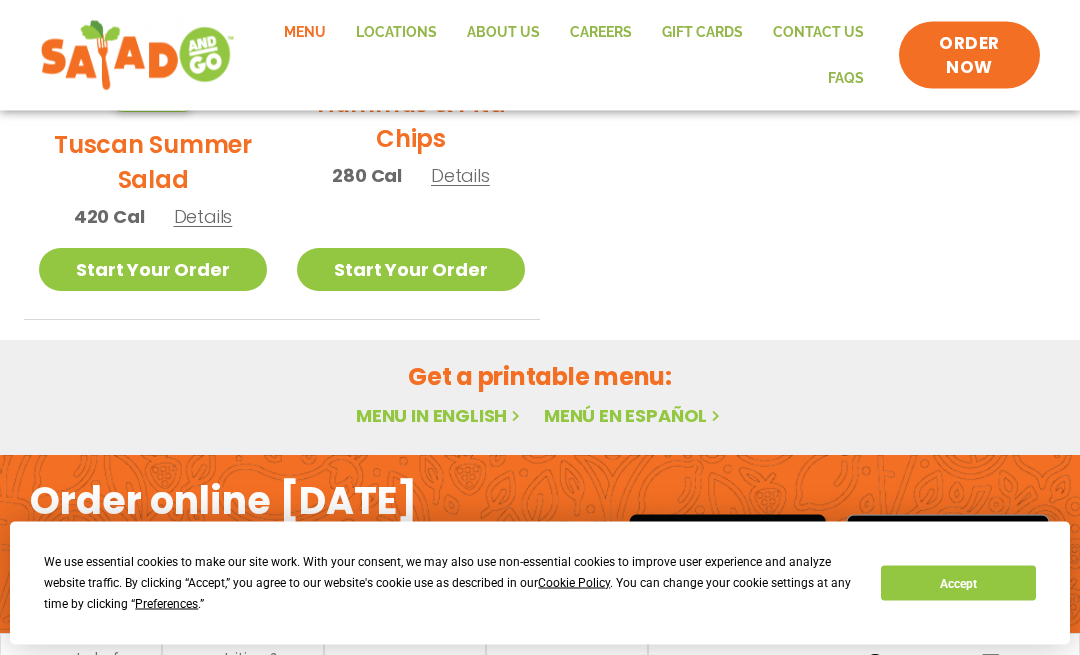 click on "Menu in English" at bounding box center (440, 416) 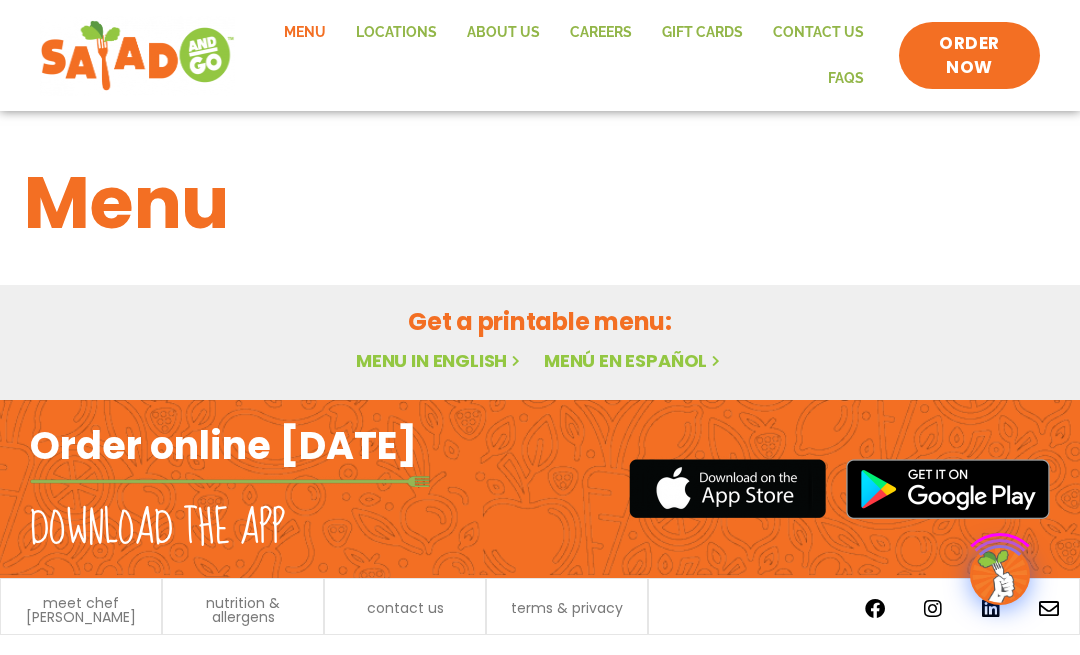 scroll, scrollTop: 0, scrollLeft: 0, axis: both 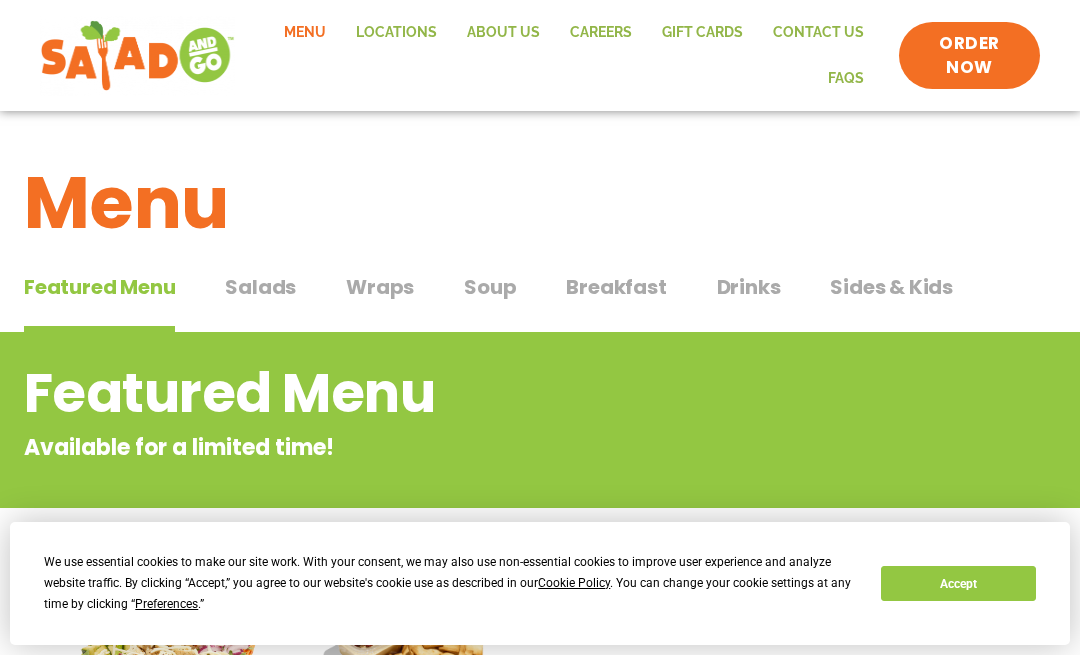 click on "Locations" 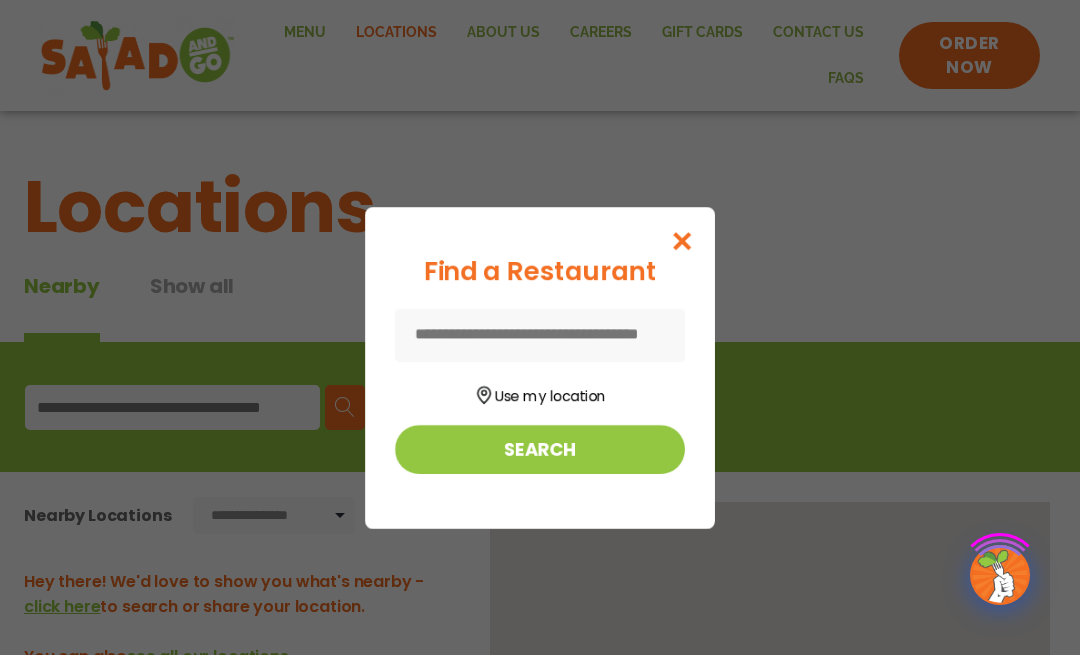 scroll, scrollTop: 0, scrollLeft: 0, axis: both 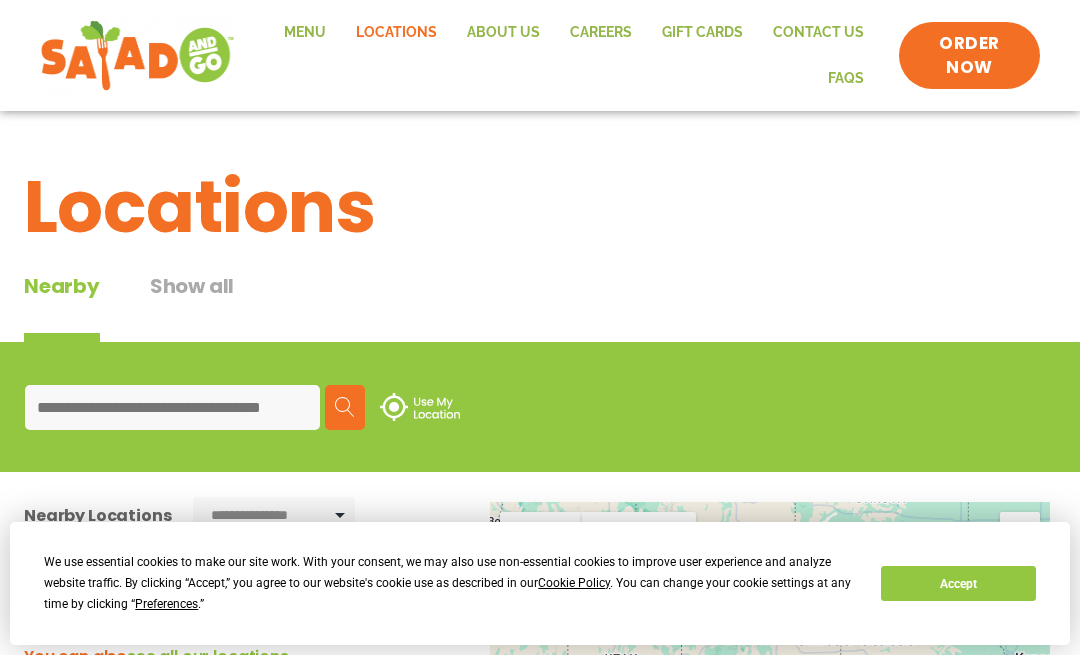 click at bounding box center [172, 407] 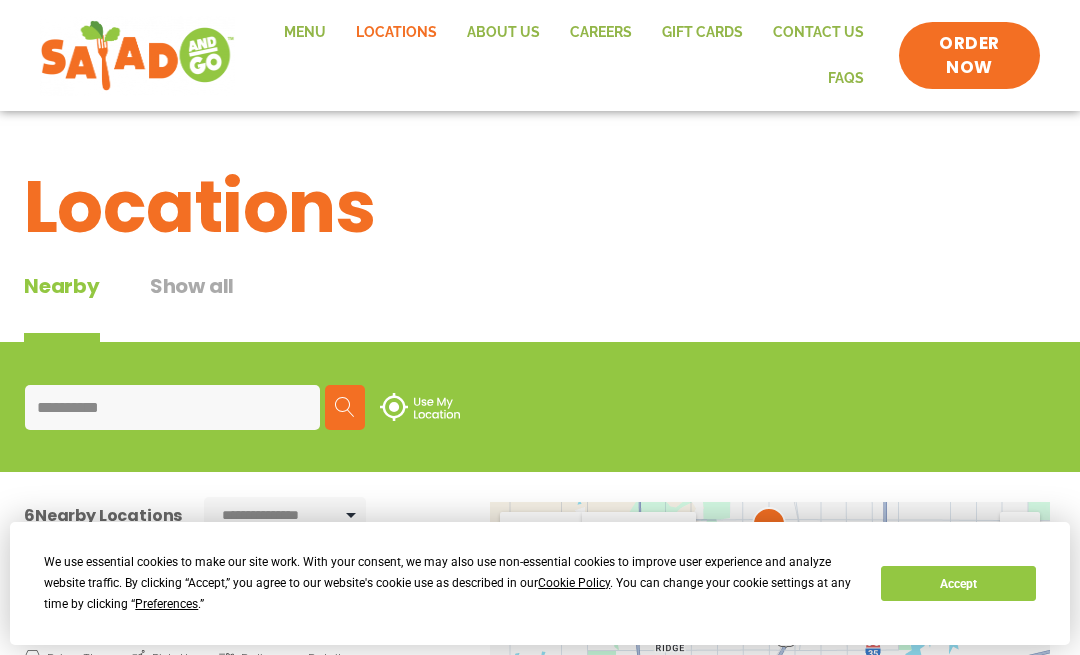 type on "**********" 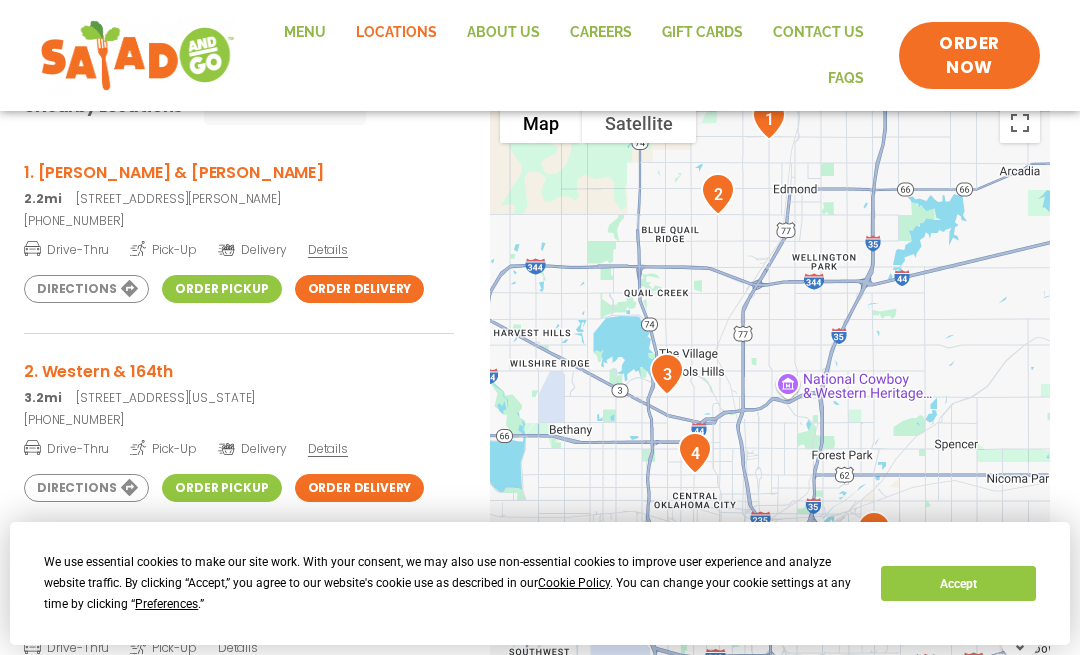 scroll, scrollTop: 408, scrollLeft: 0, axis: vertical 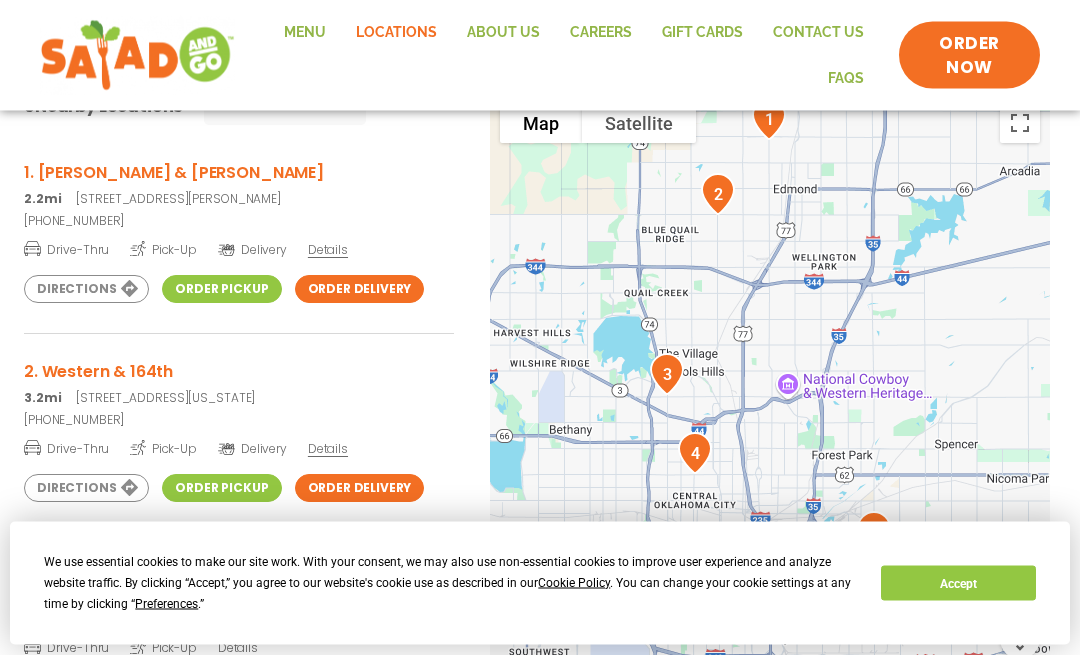 click on "1. Kelly & Covell" at bounding box center [239, 173] 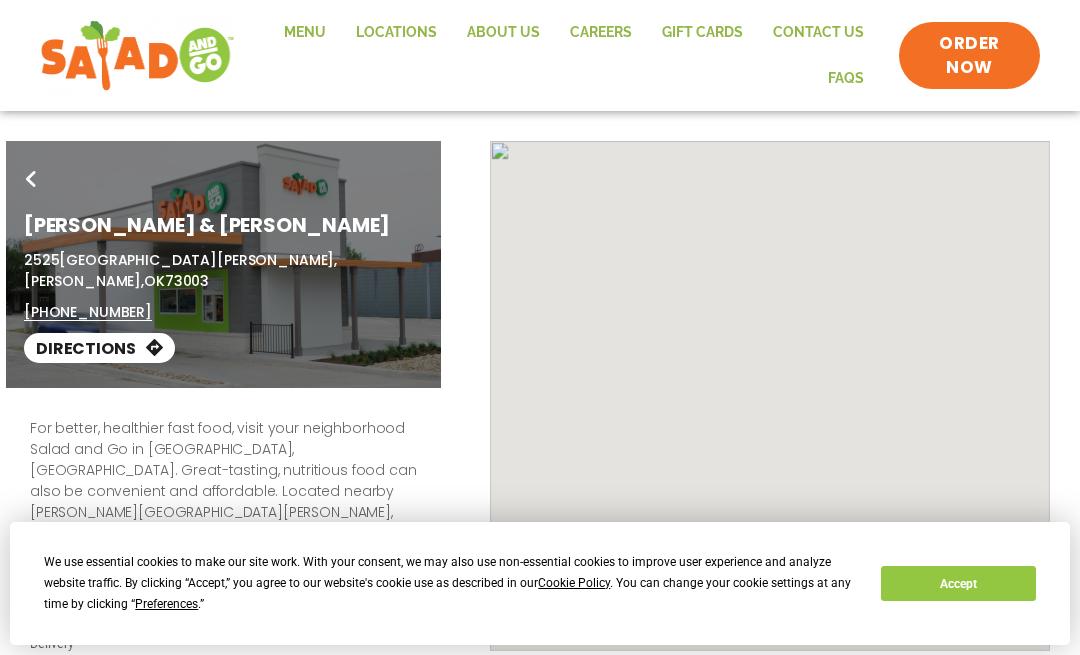 scroll, scrollTop: 0, scrollLeft: 0, axis: both 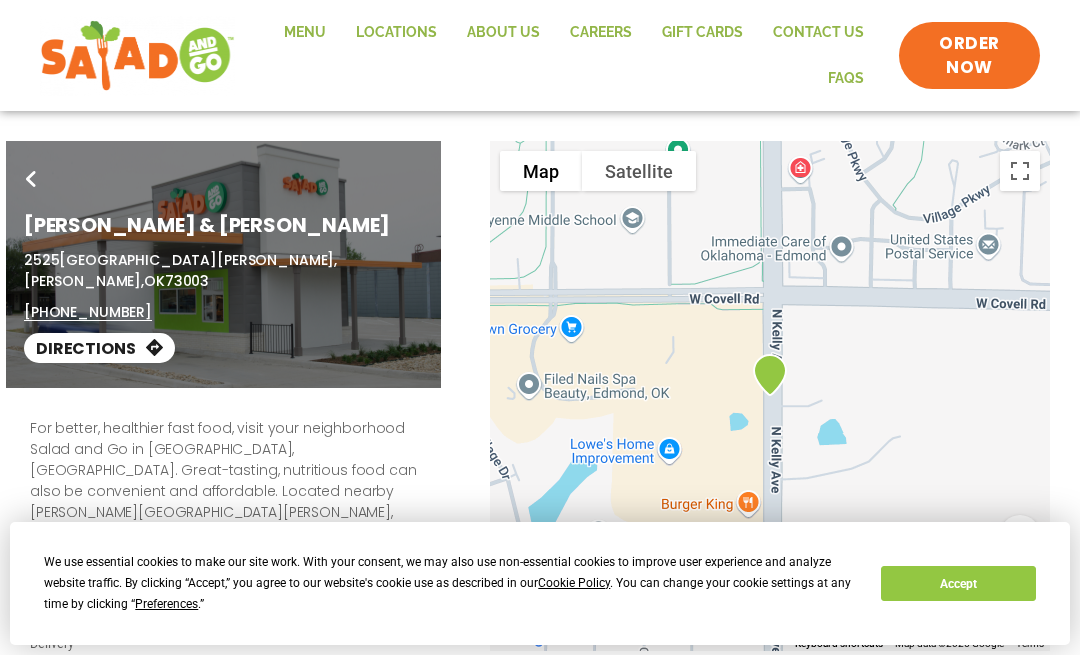click on "Menu" 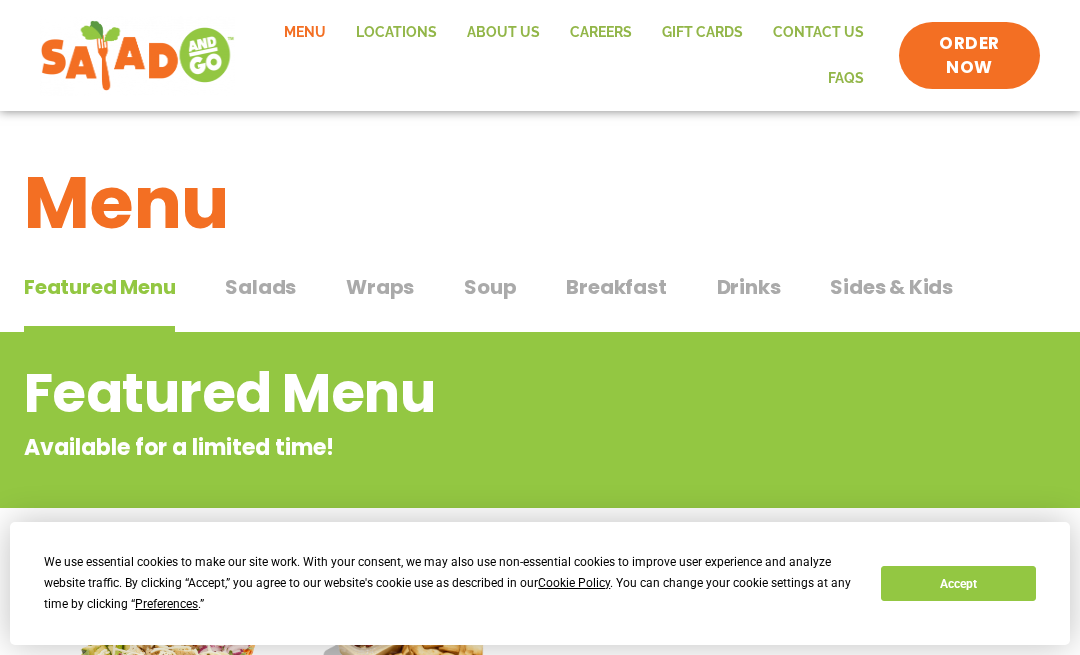 scroll, scrollTop: 65, scrollLeft: 0, axis: vertical 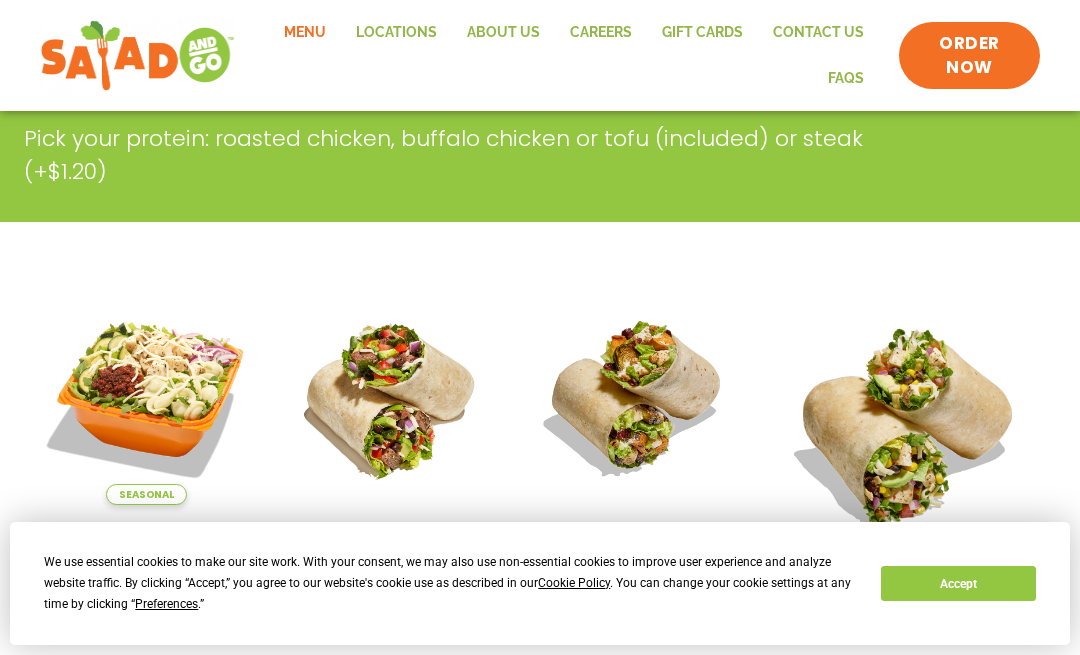 click on "Menu" 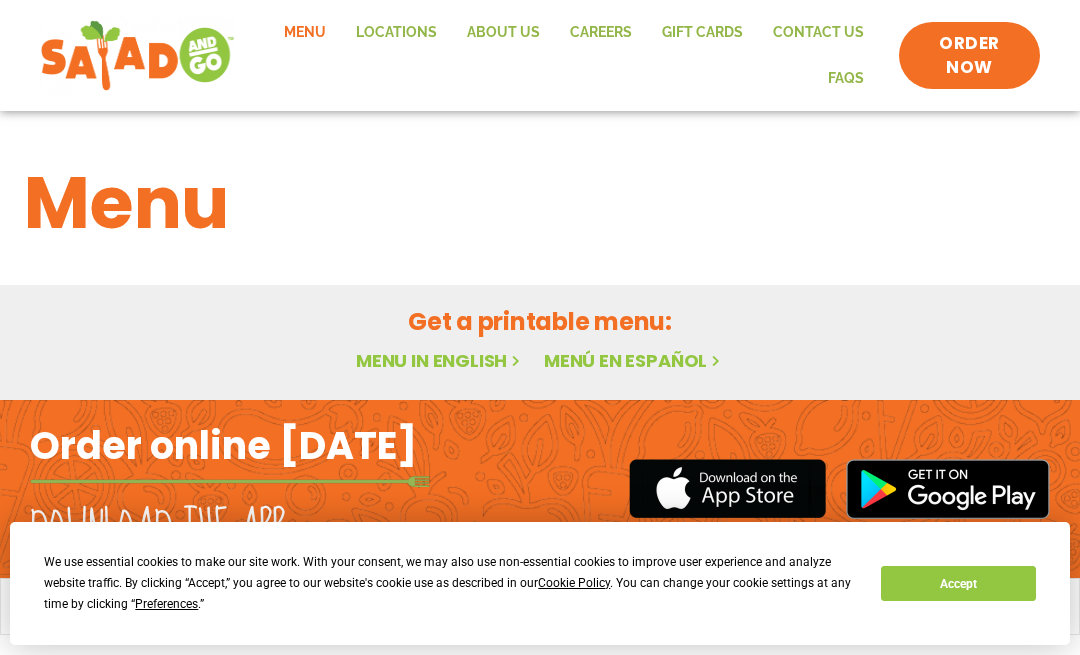 scroll, scrollTop: 0, scrollLeft: 0, axis: both 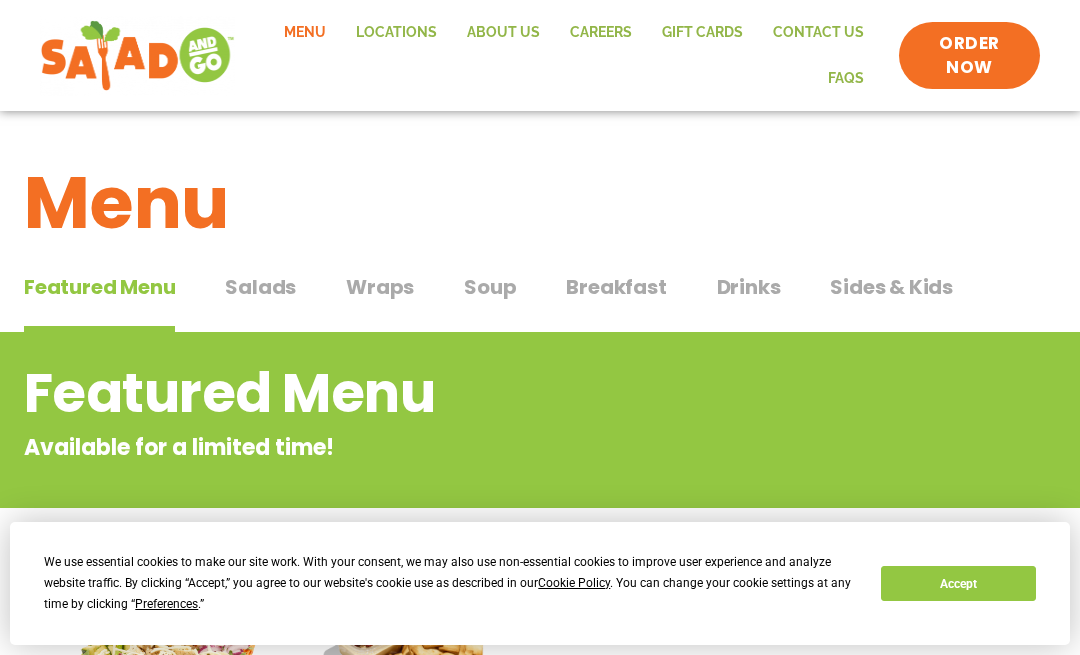 click on "Salads" at bounding box center (260, 287) 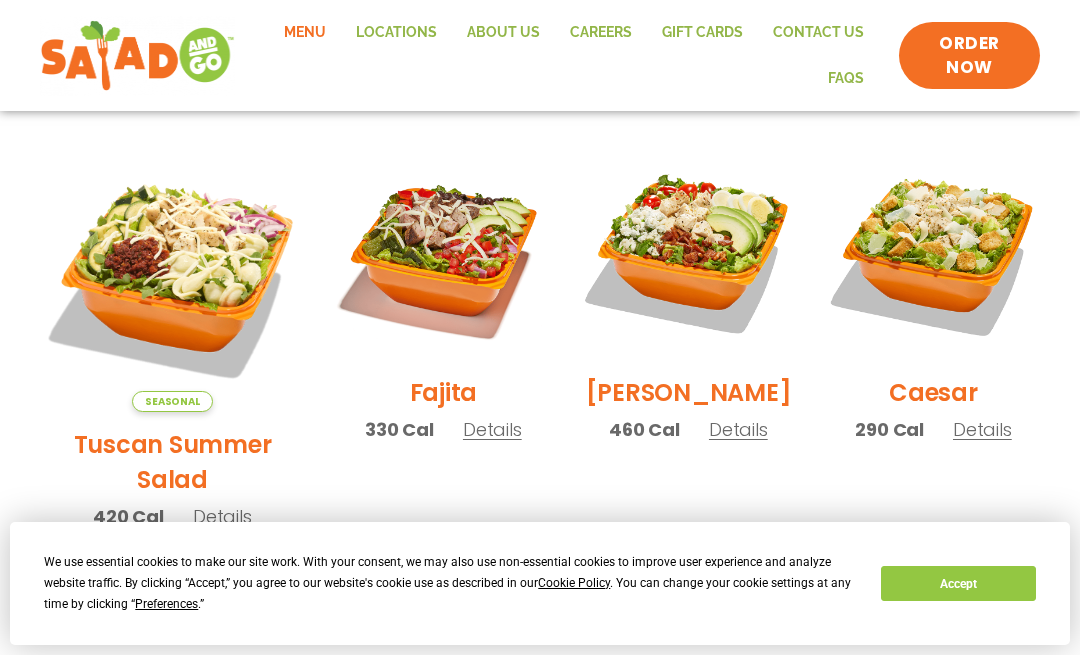 scroll, scrollTop: 531, scrollLeft: 0, axis: vertical 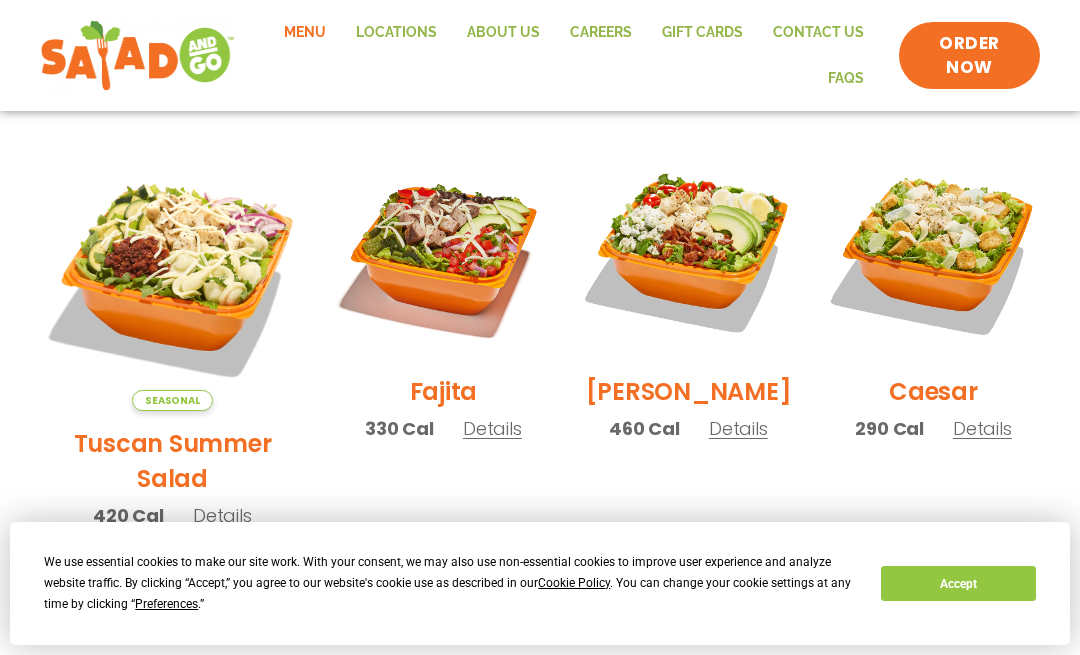 click on "Details" at bounding box center [492, 428] 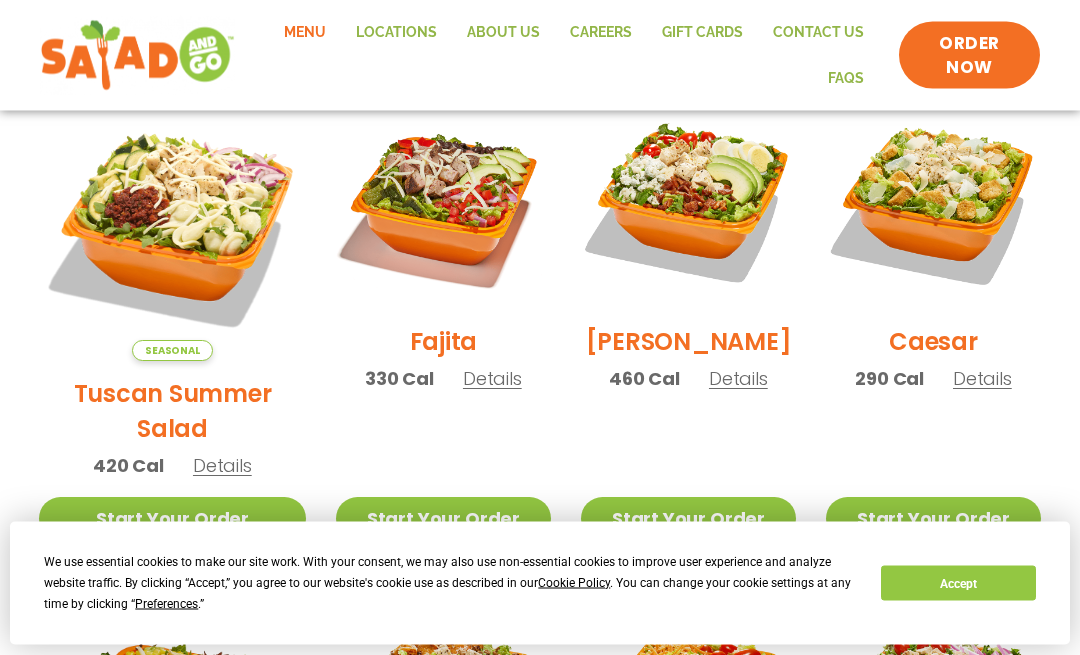 scroll, scrollTop: 580, scrollLeft: 0, axis: vertical 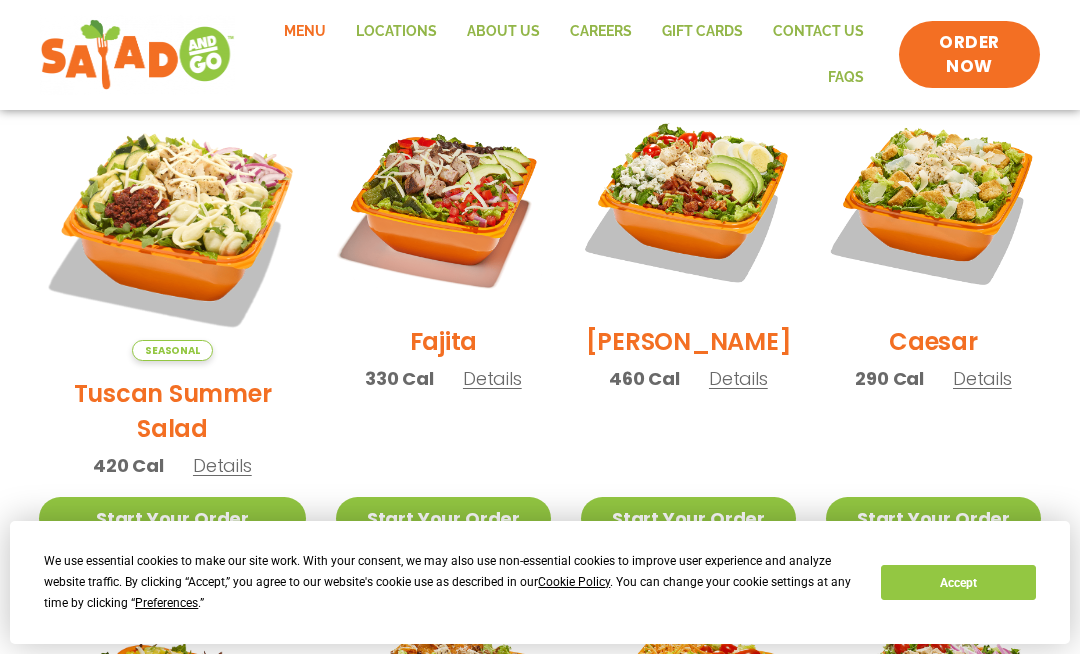 click on "Details" at bounding box center [222, 466] 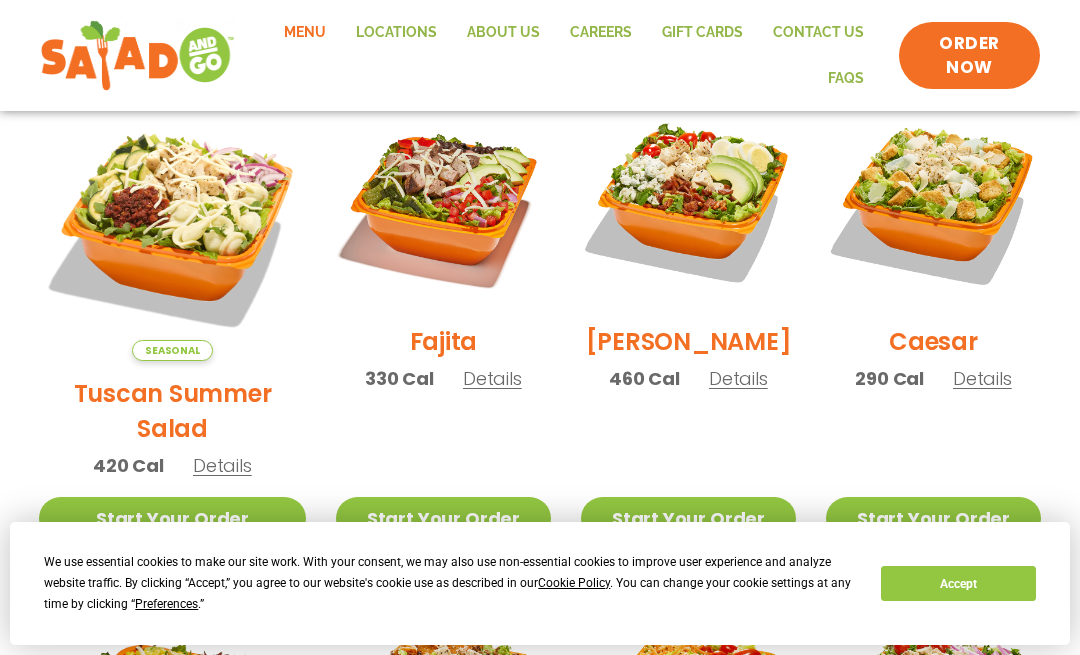 click on "Details" at bounding box center [738, 378] 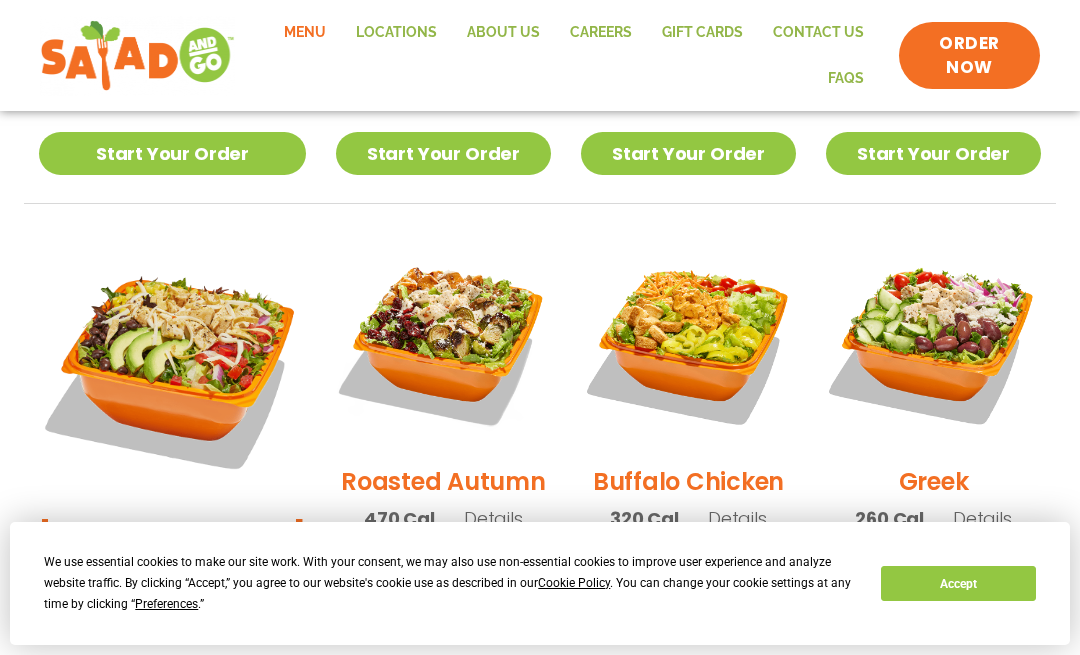 scroll, scrollTop: 934, scrollLeft: 0, axis: vertical 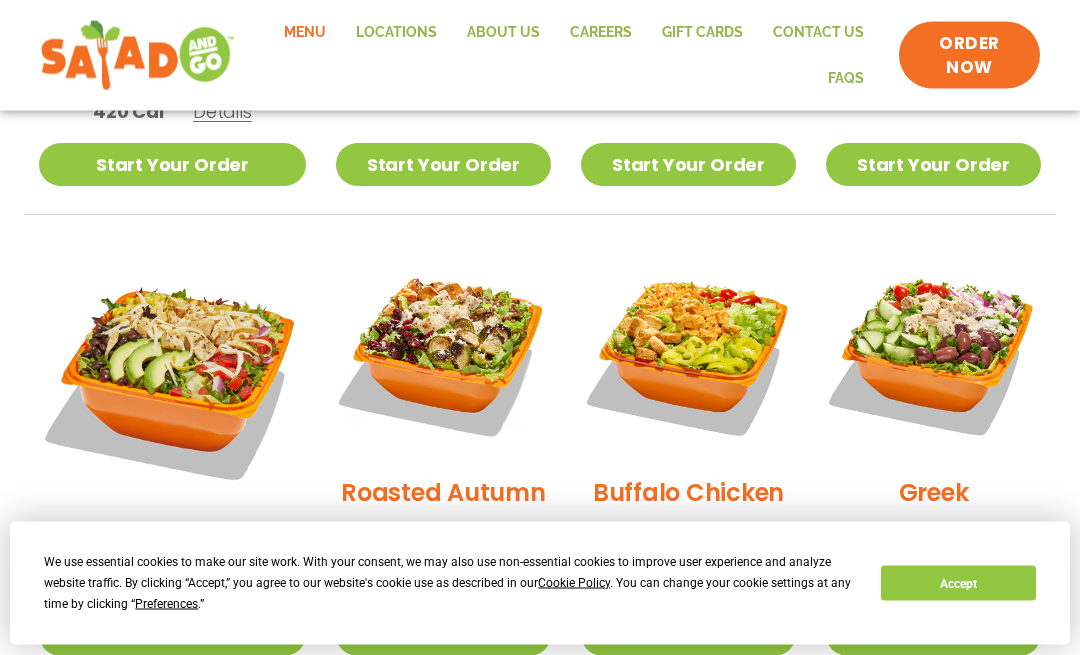 click on "Details" at bounding box center [221, 582] 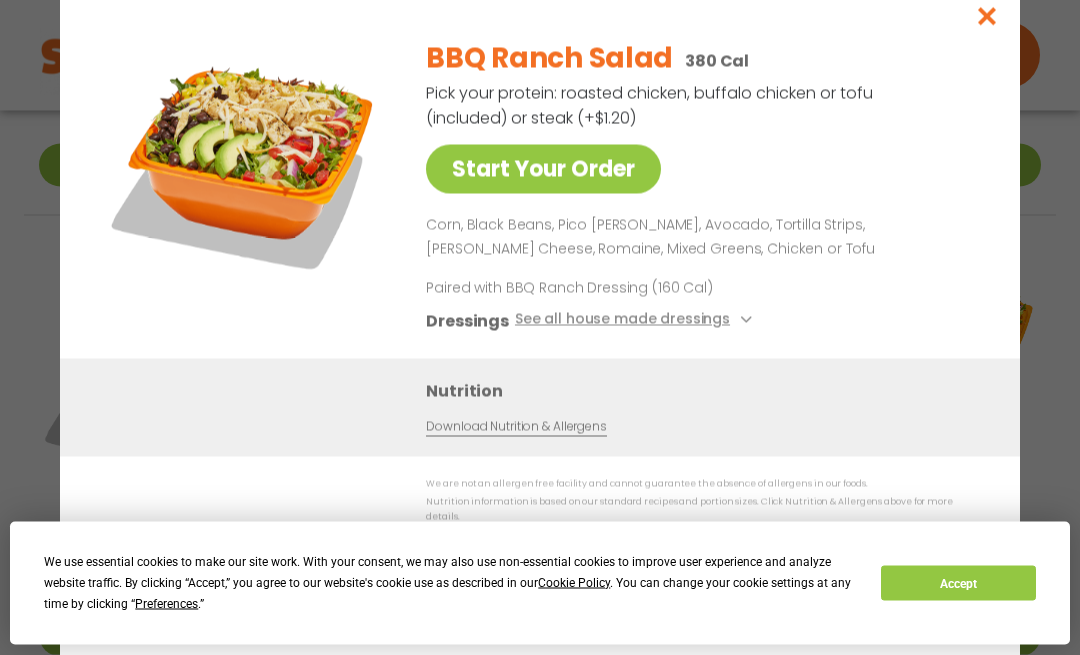 scroll, scrollTop: 935, scrollLeft: 0, axis: vertical 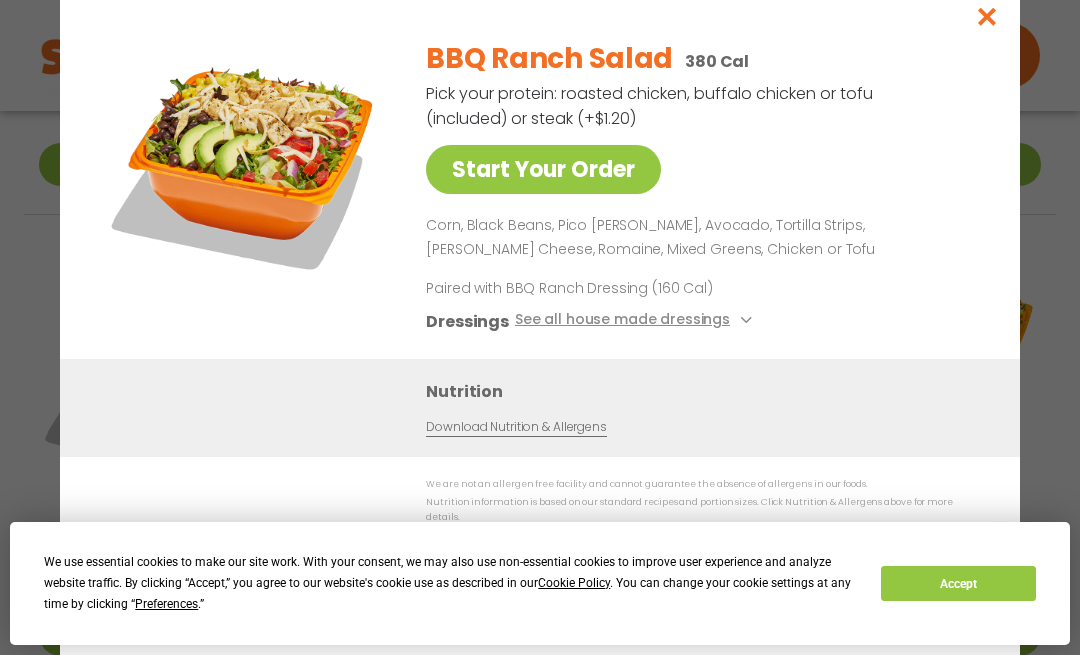 click at bounding box center (744, 320) 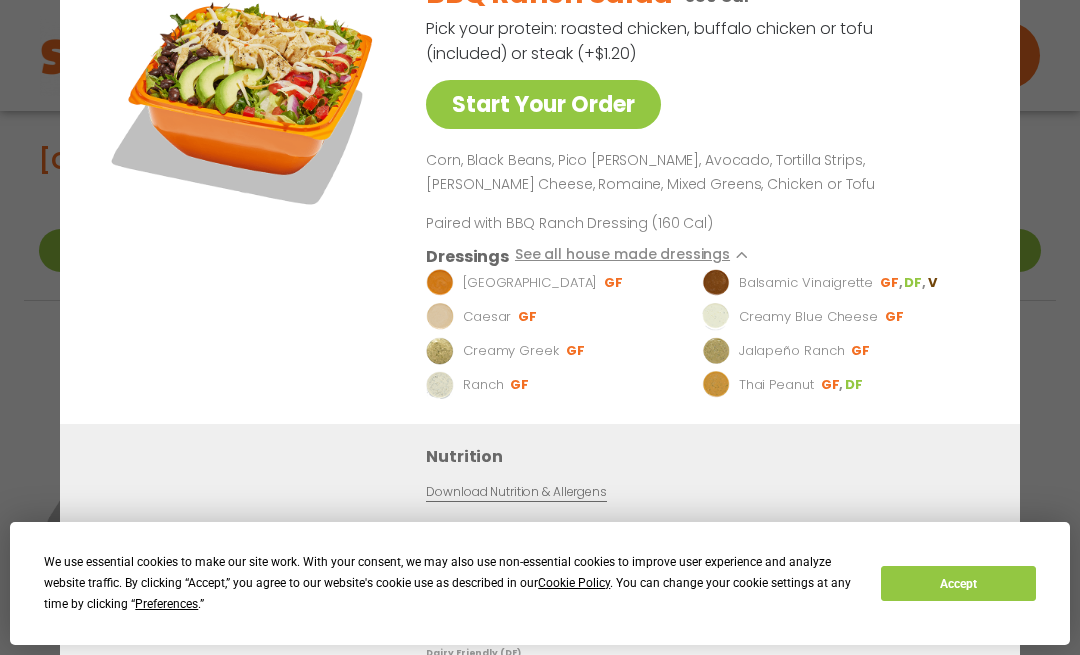scroll, scrollTop: 1306, scrollLeft: 0, axis: vertical 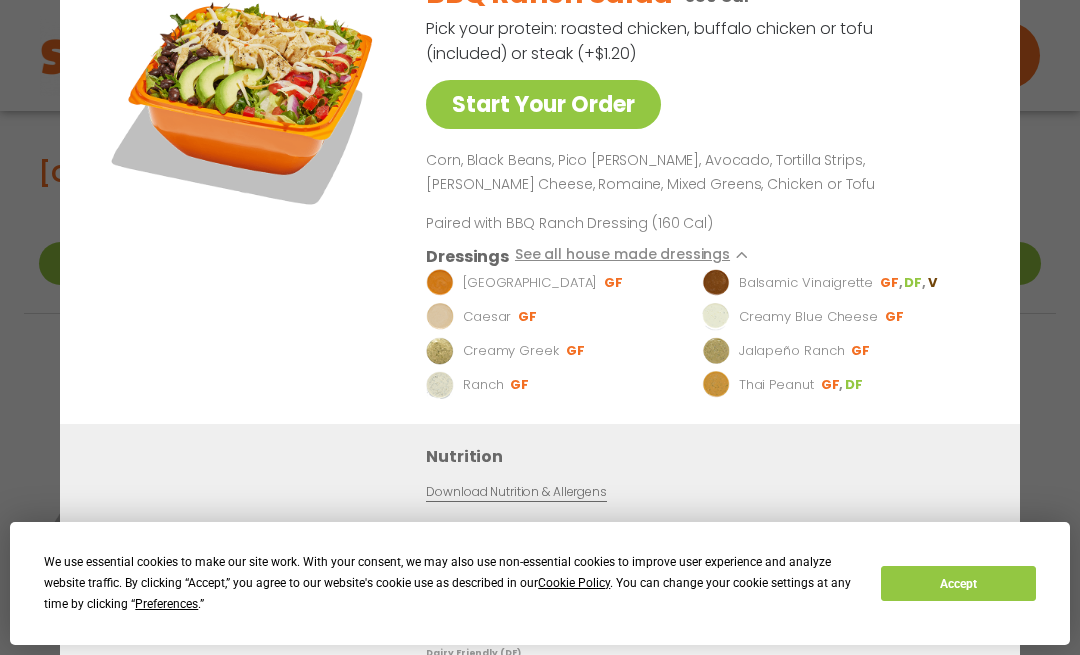 click at bounding box center [744, 255] 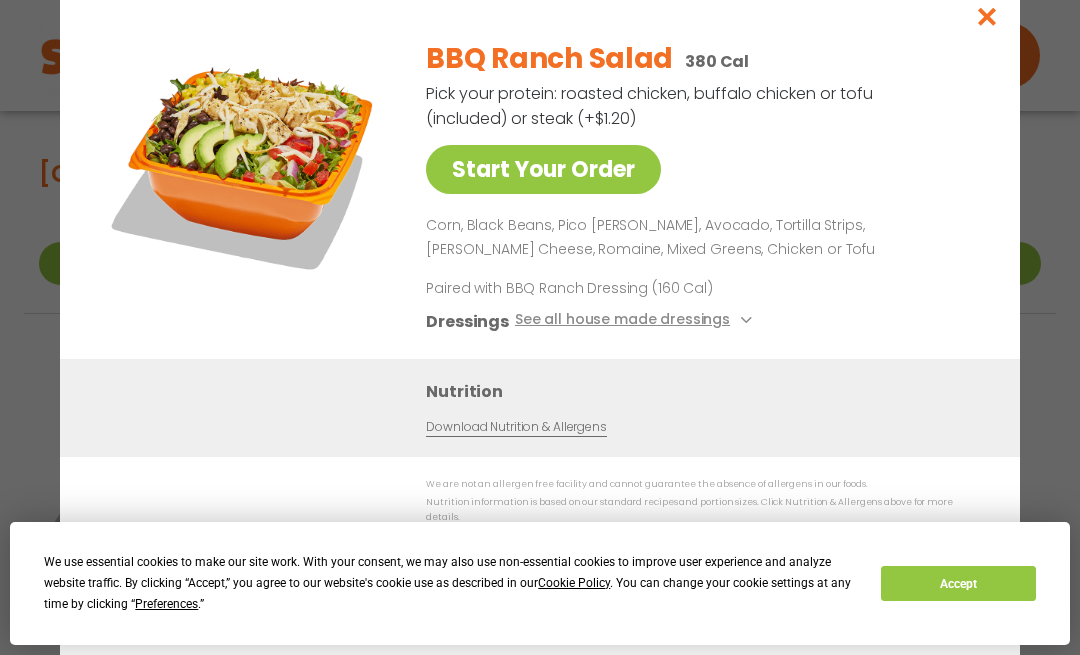 click at bounding box center (744, 320) 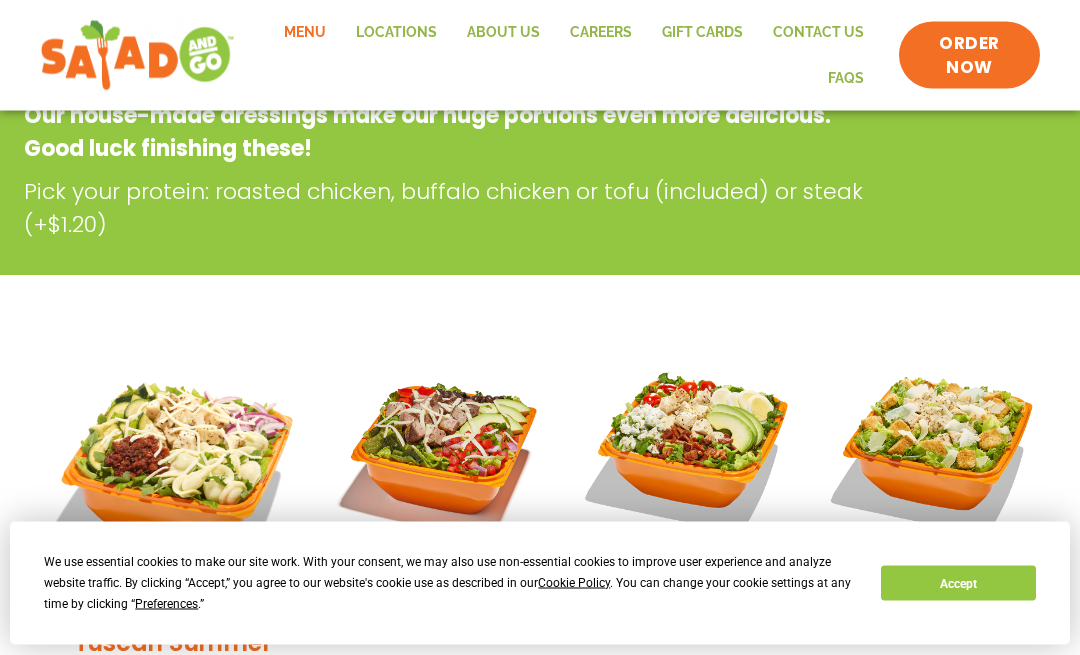 scroll, scrollTop: 331, scrollLeft: 0, axis: vertical 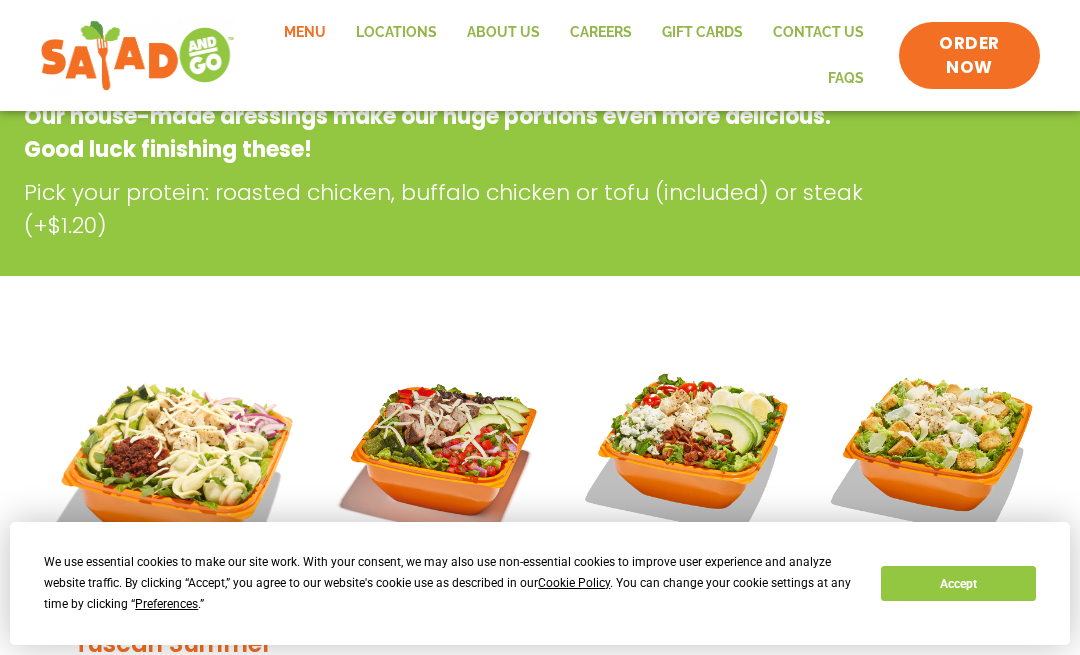 click at bounding box center (688, 451) 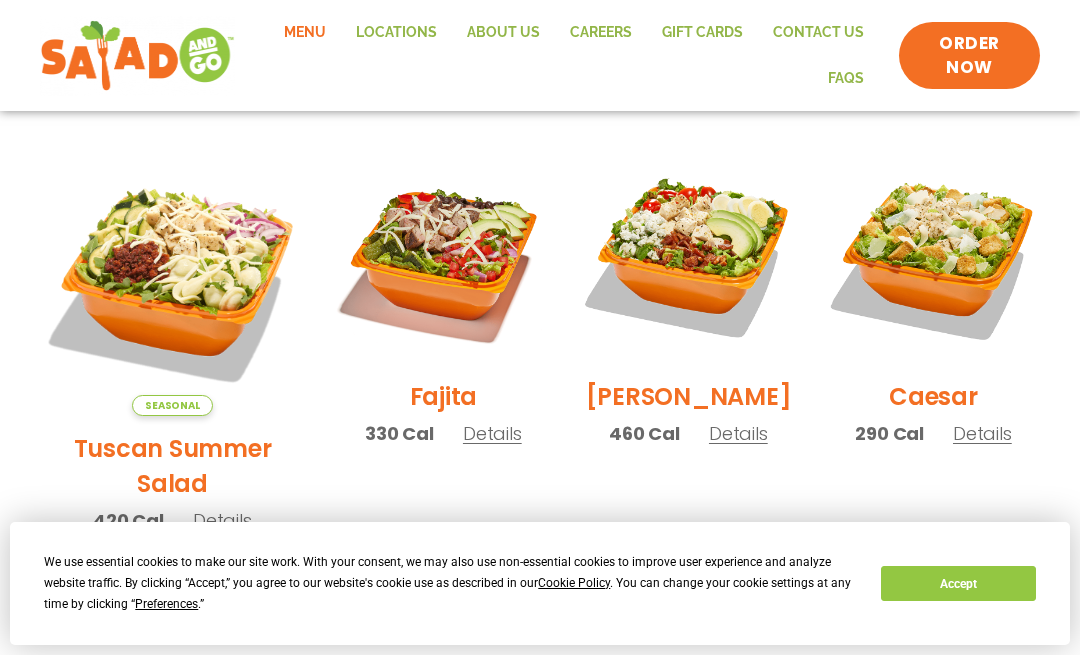 scroll, scrollTop: 525, scrollLeft: 0, axis: vertical 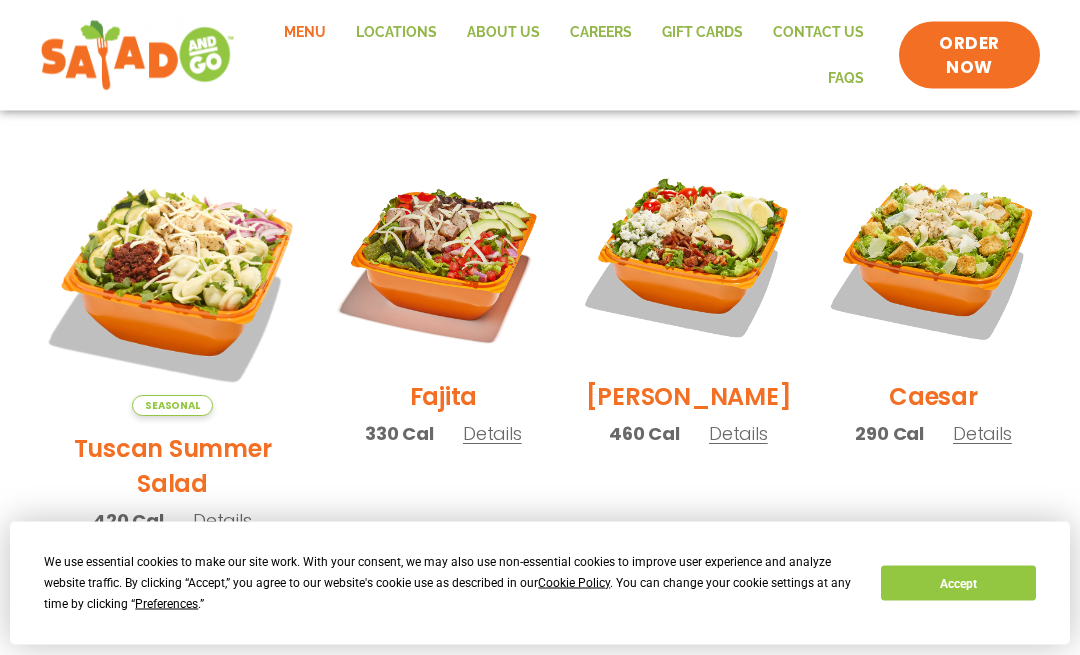 click on "Details" at bounding box center [982, 434] 